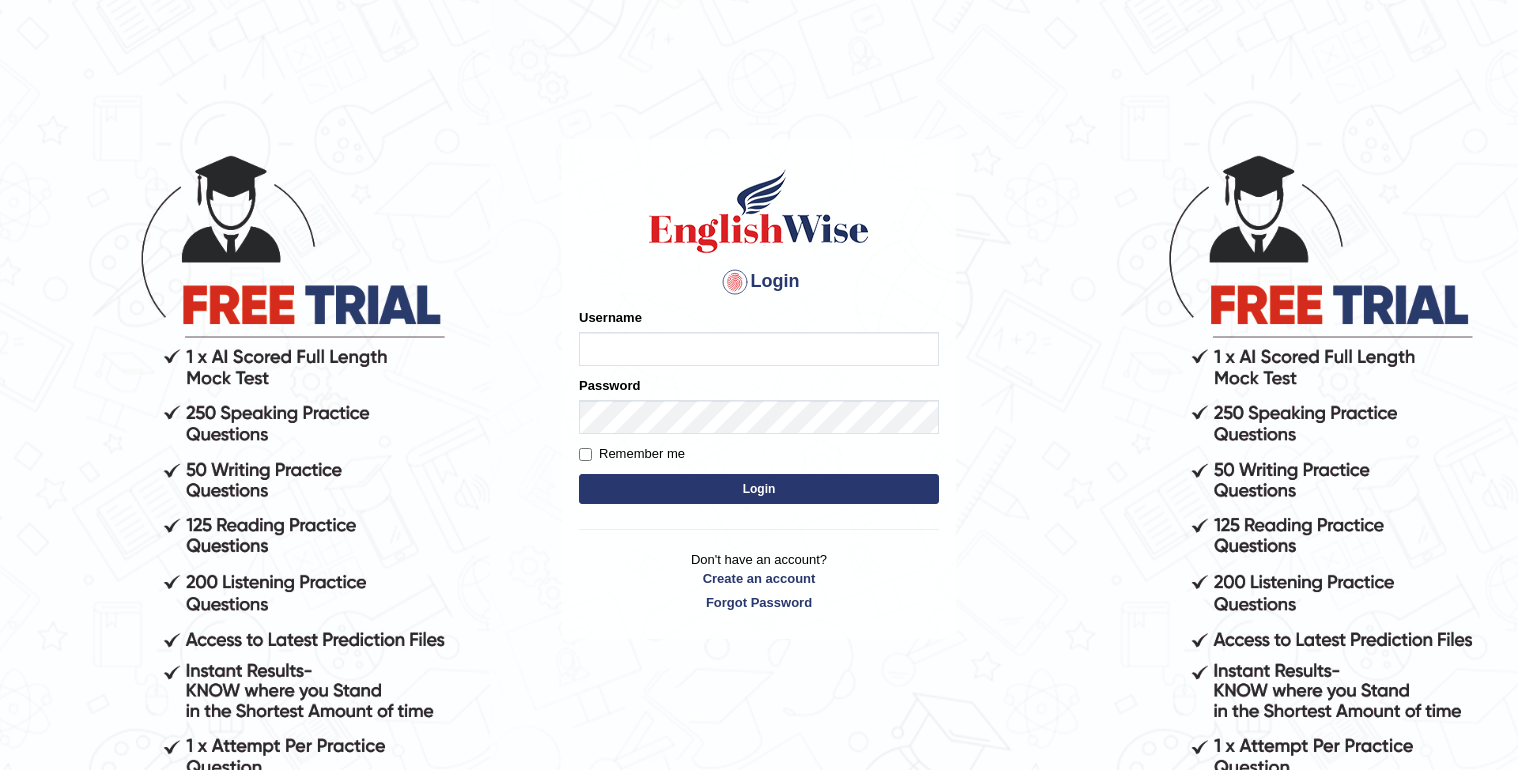 scroll, scrollTop: 0, scrollLeft: 0, axis: both 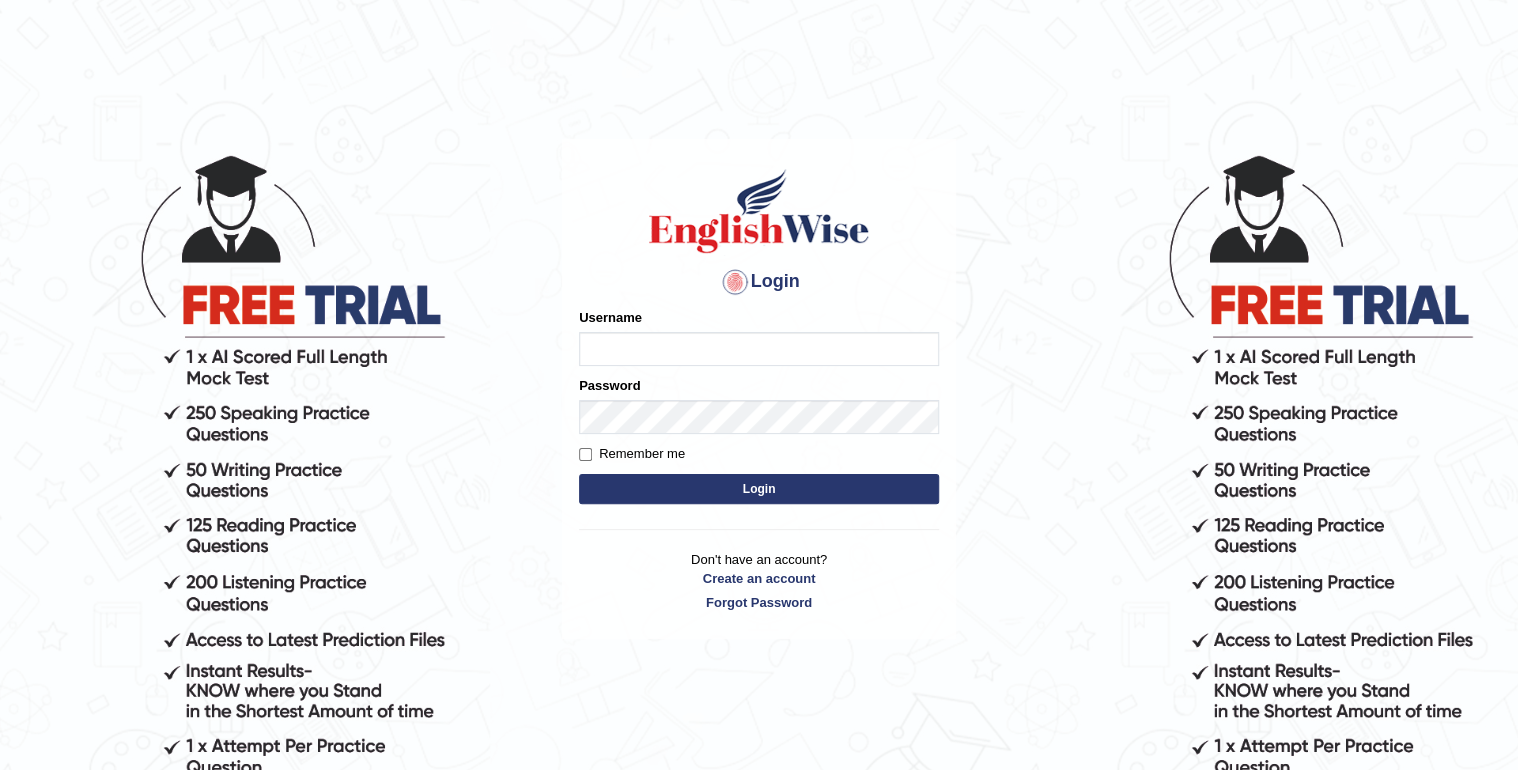 click on "Username" at bounding box center (759, 349) 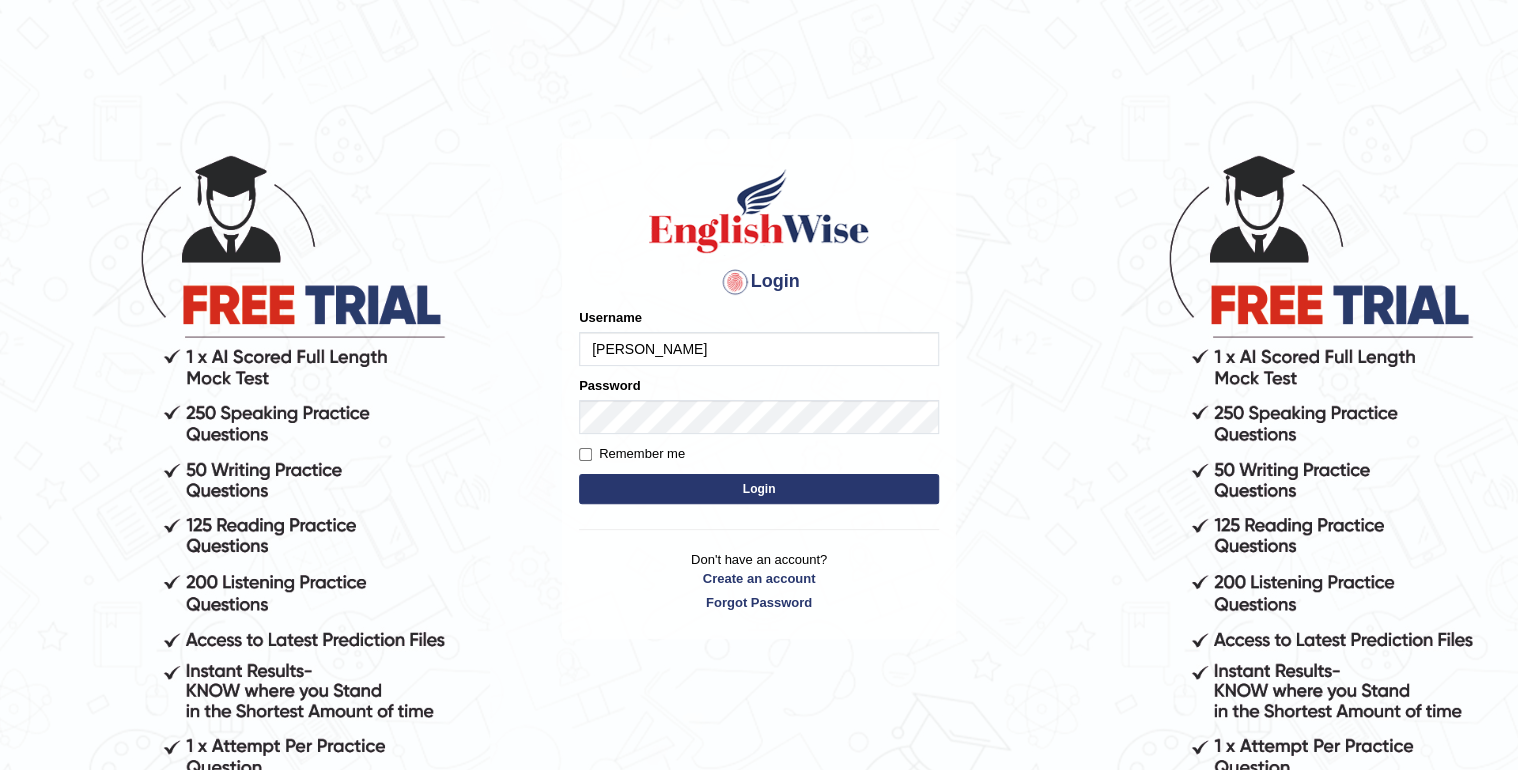 type on "Sameer_Altaf" 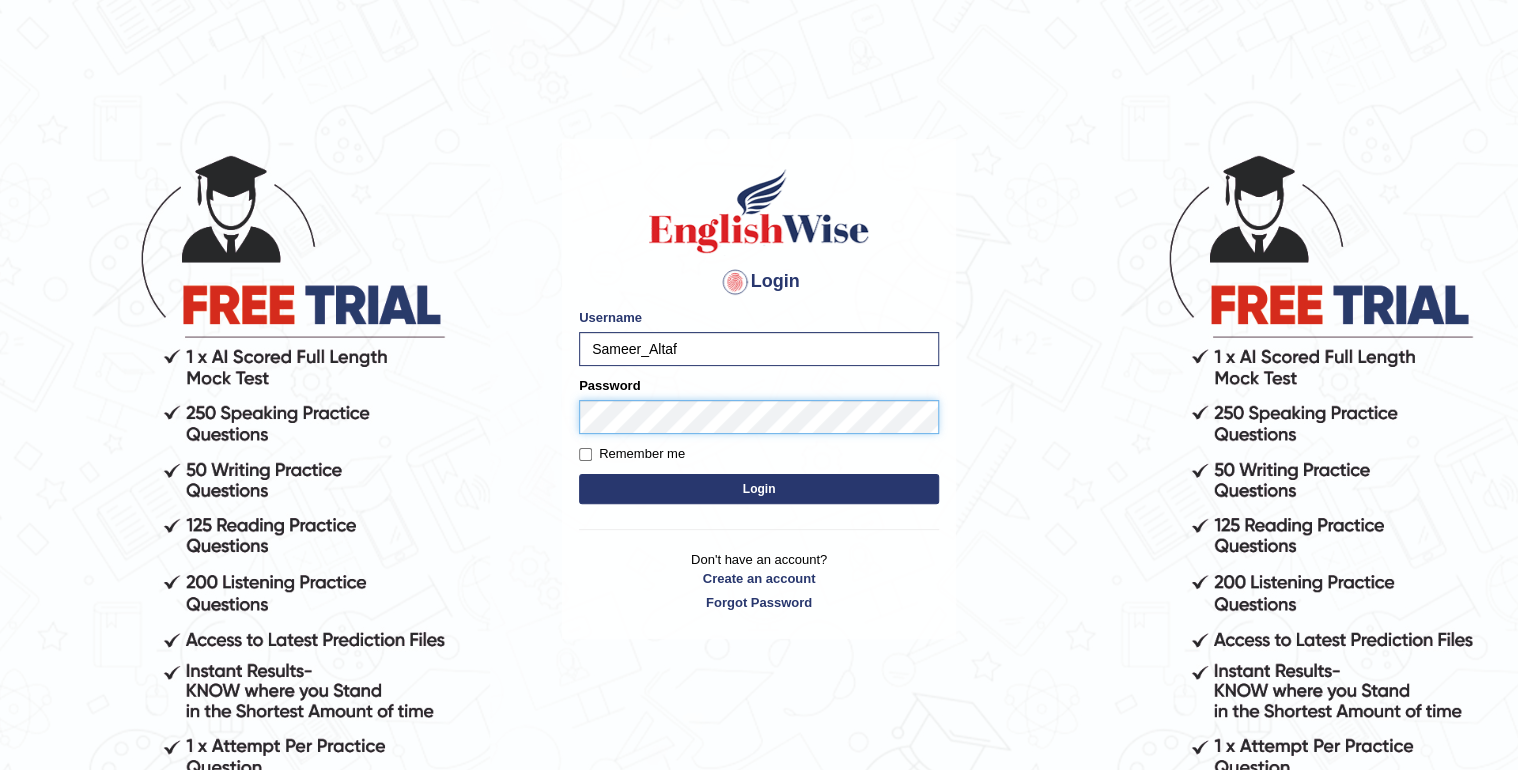 click on "Login" at bounding box center [759, 489] 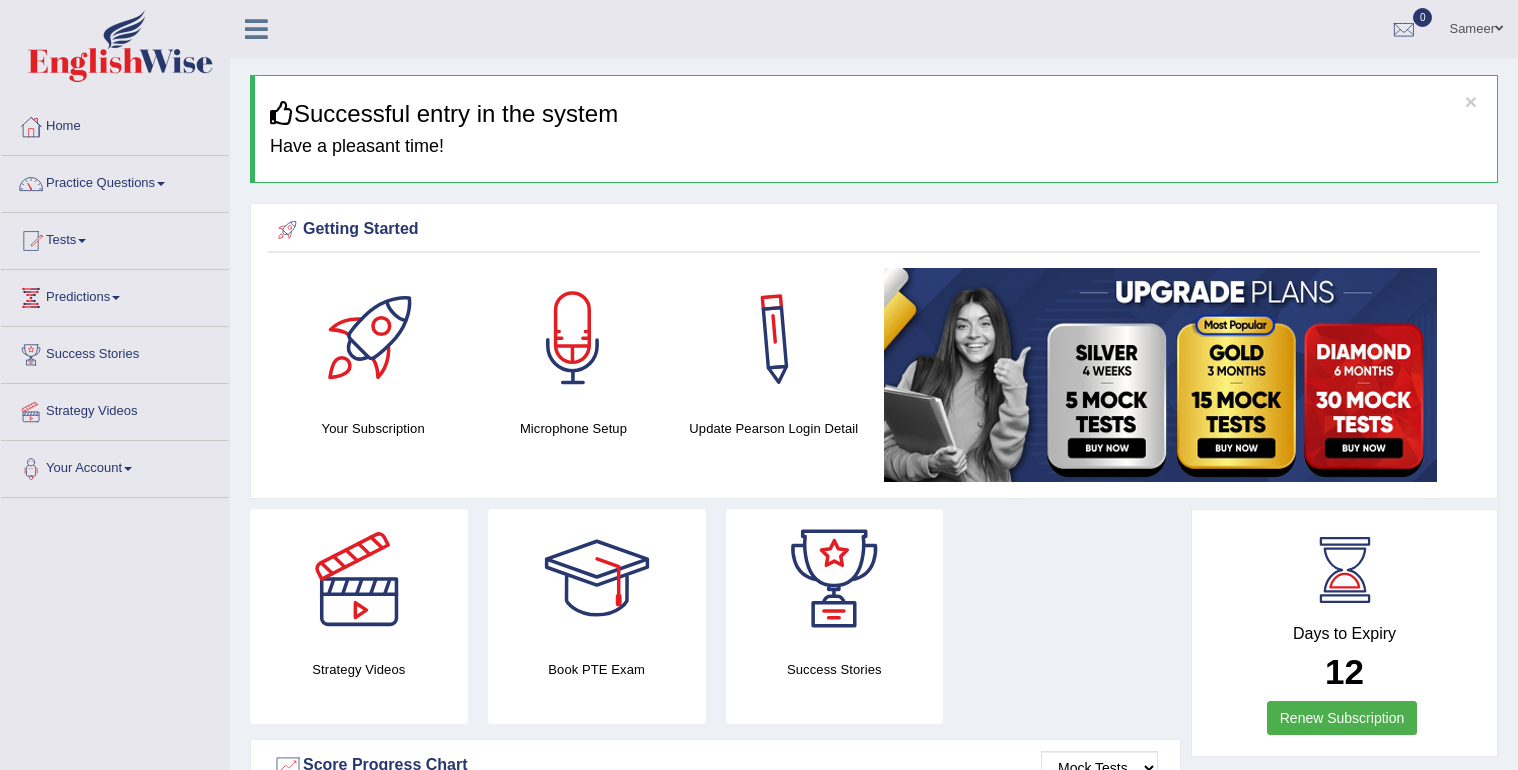 scroll, scrollTop: 0, scrollLeft: 0, axis: both 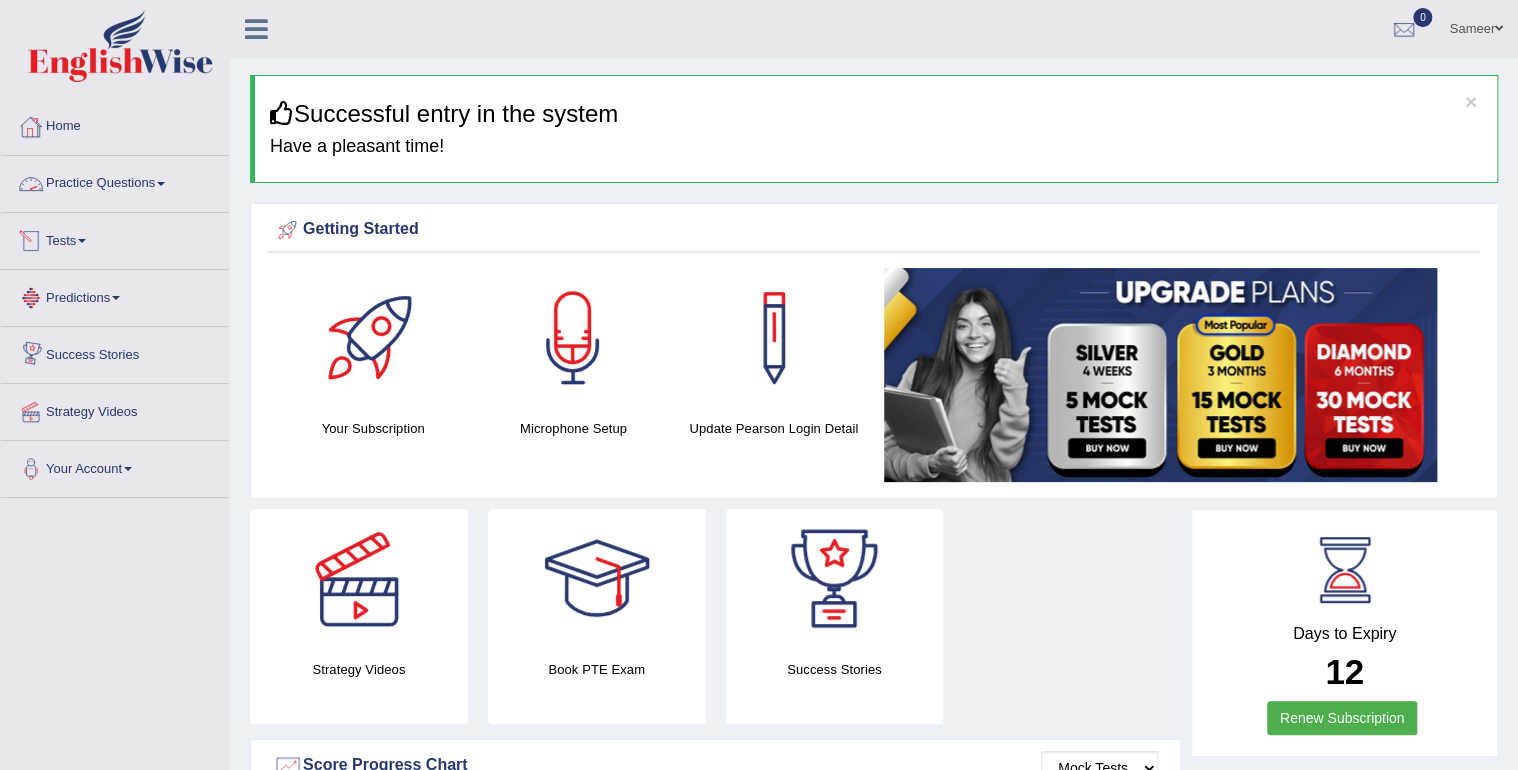 click at bounding box center [161, 184] 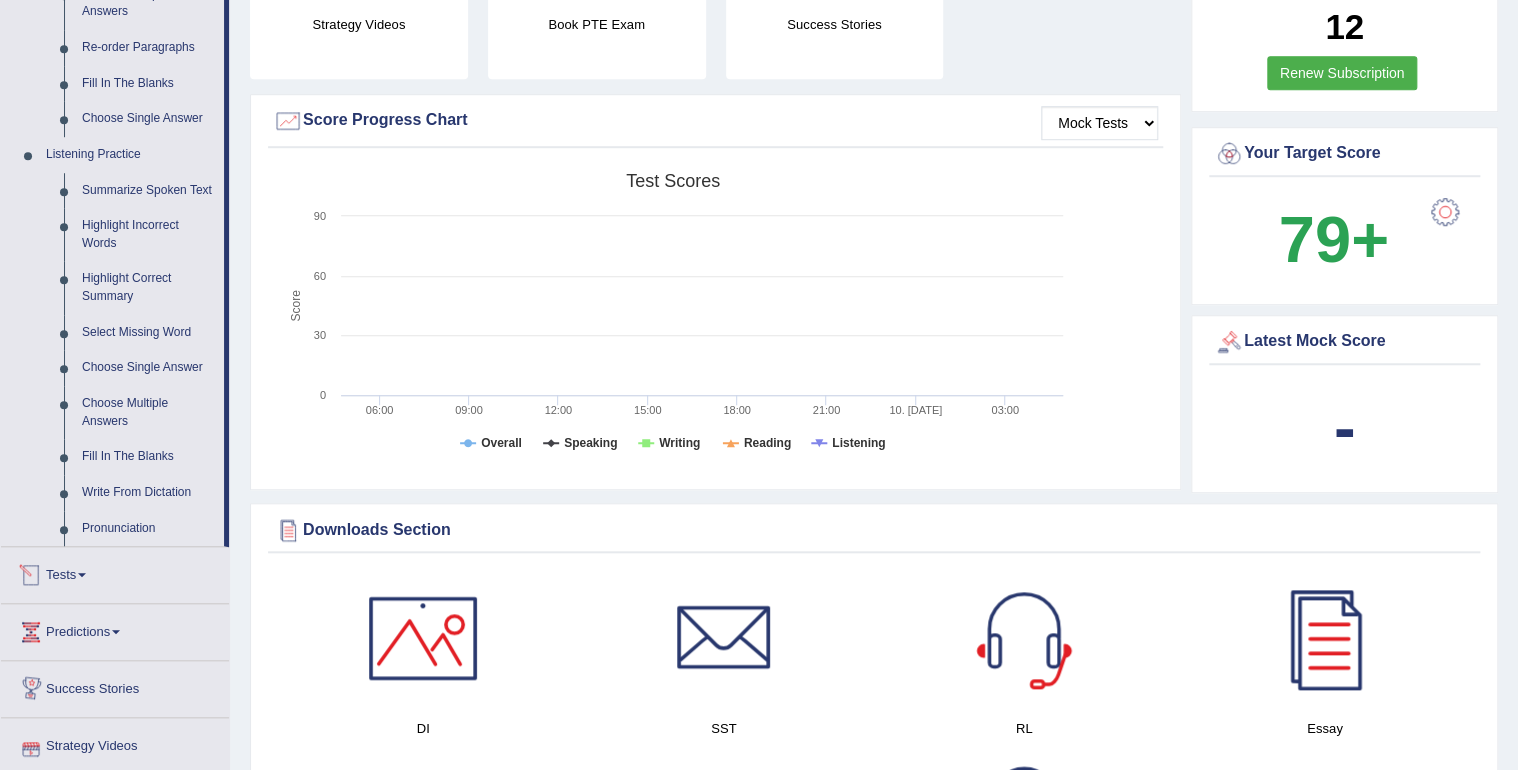 scroll, scrollTop: 880, scrollLeft: 0, axis: vertical 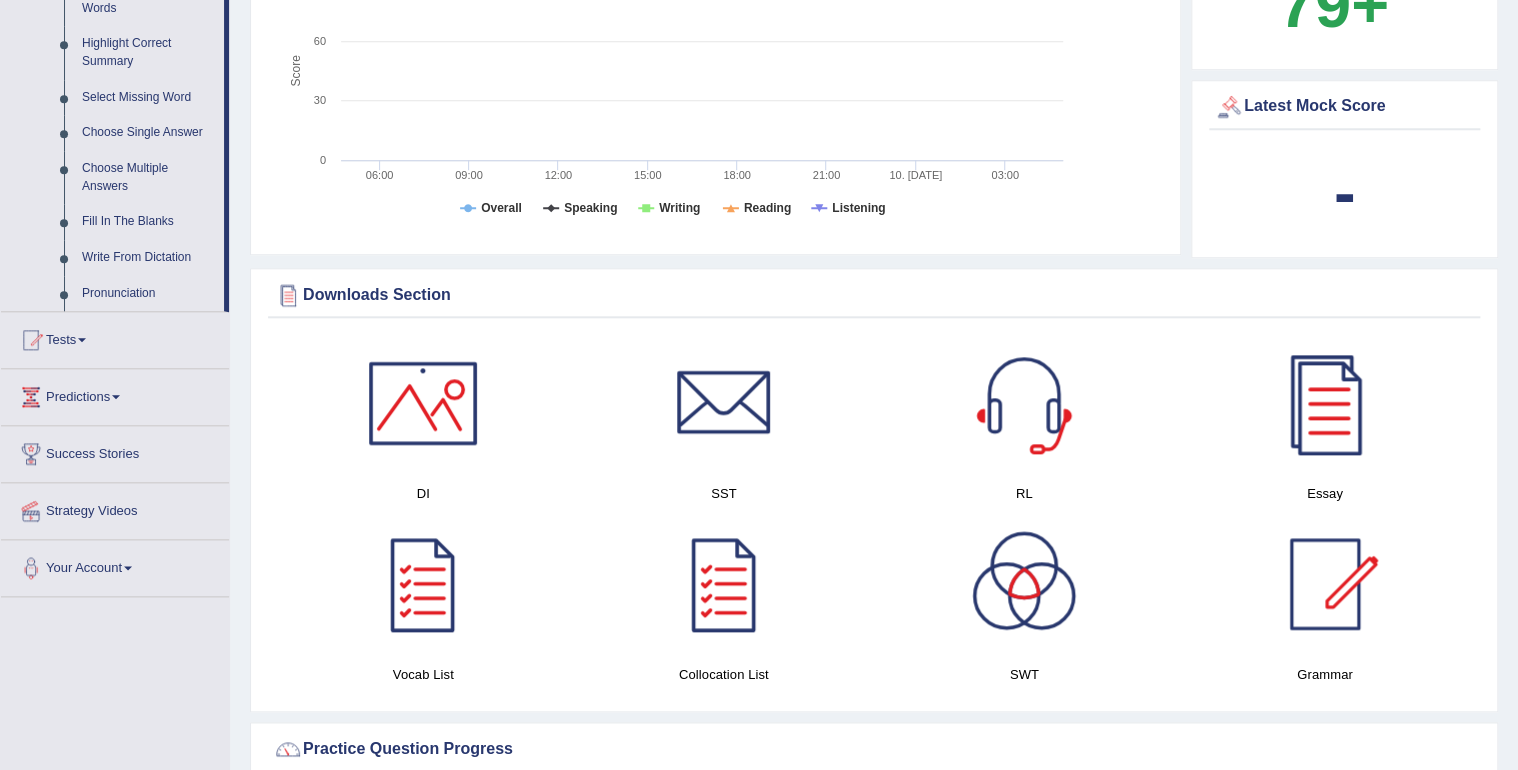 click on "Tests" at bounding box center (115, 337) 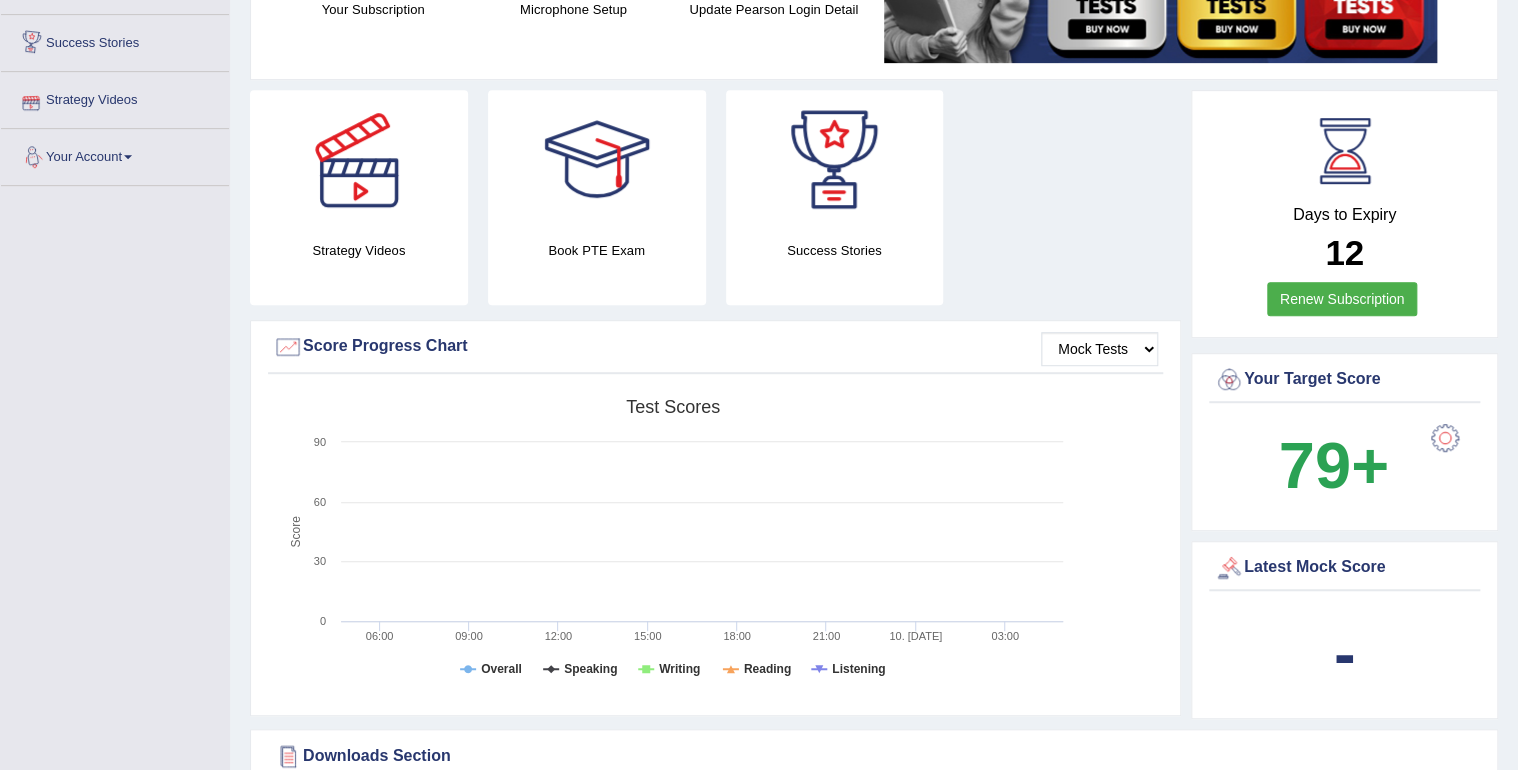 scroll, scrollTop: 0, scrollLeft: 0, axis: both 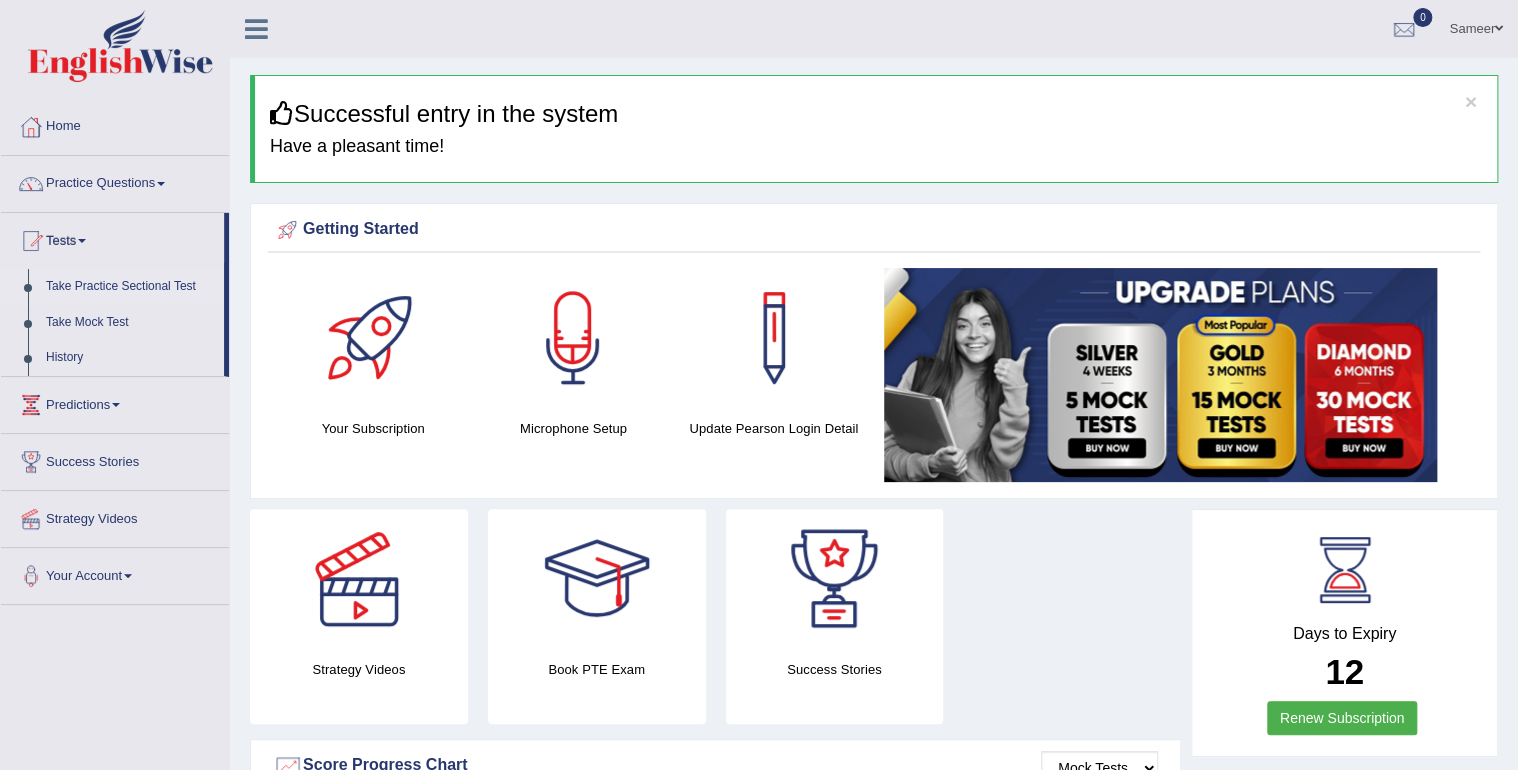 click on "Take Practice Sectional Test" at bounding box center (130, 287) 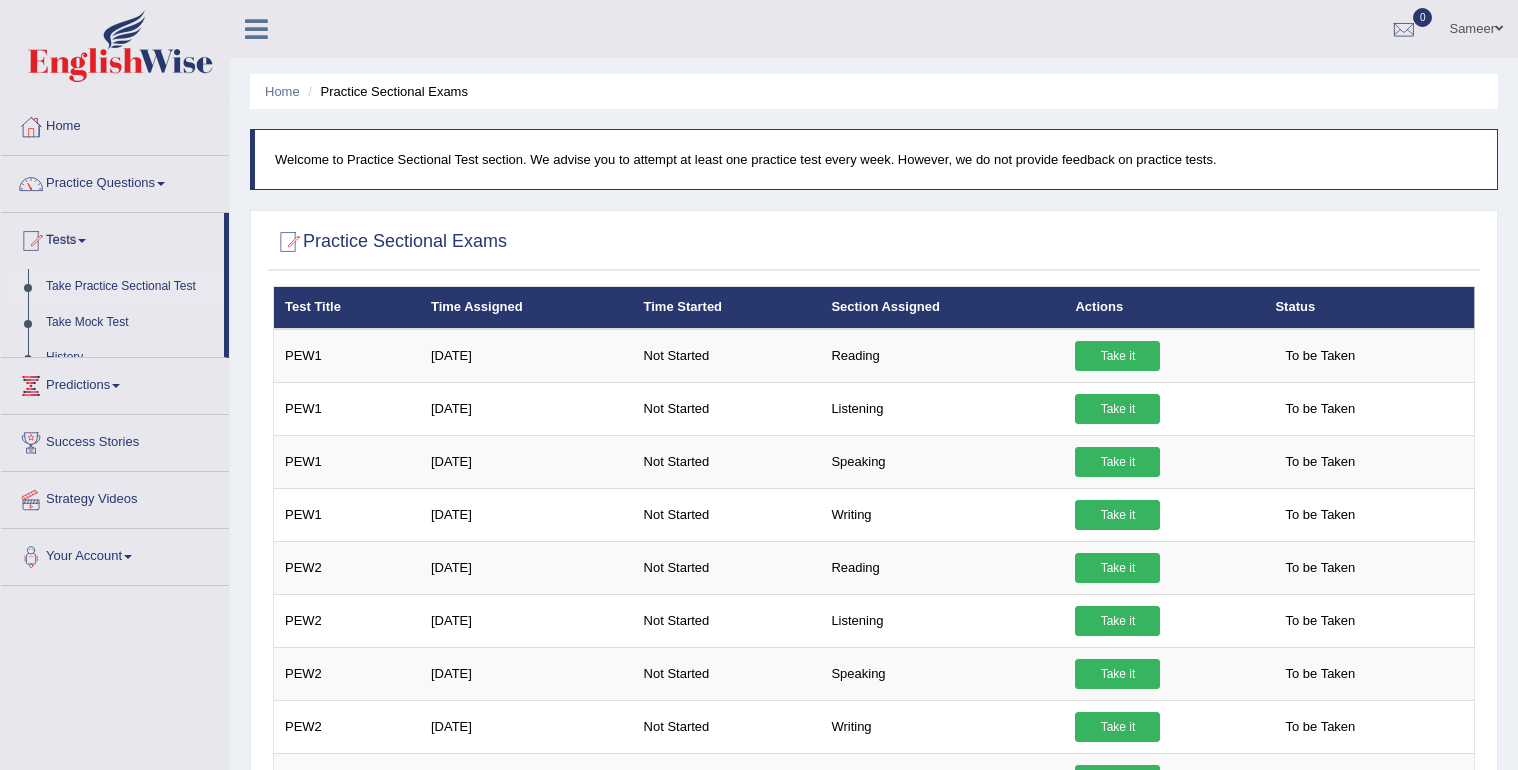 scroll, scrollTop: 560, scrollLeft: 0, axis: vertical 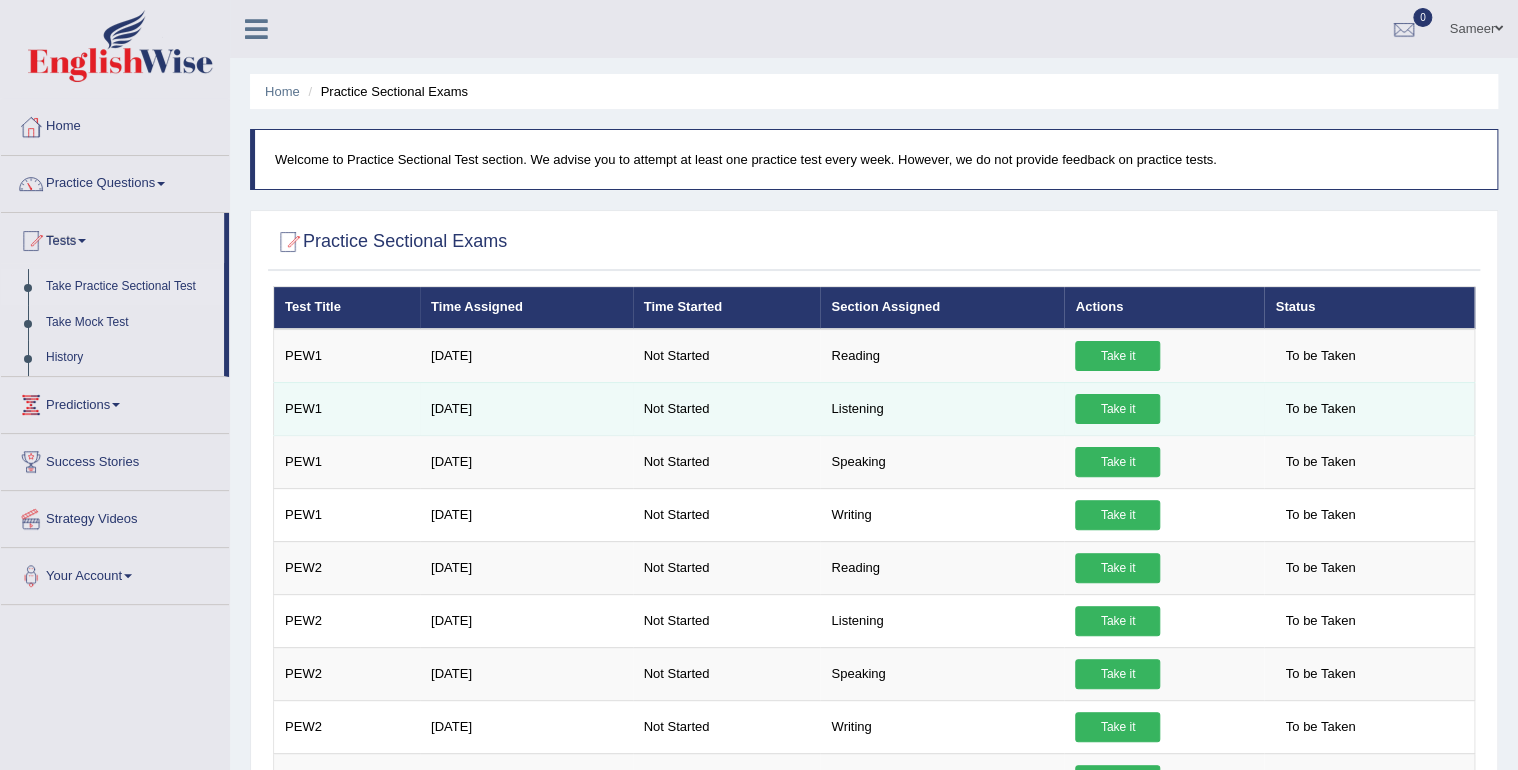 click on "Take it" at bounding box center [1117, 409] 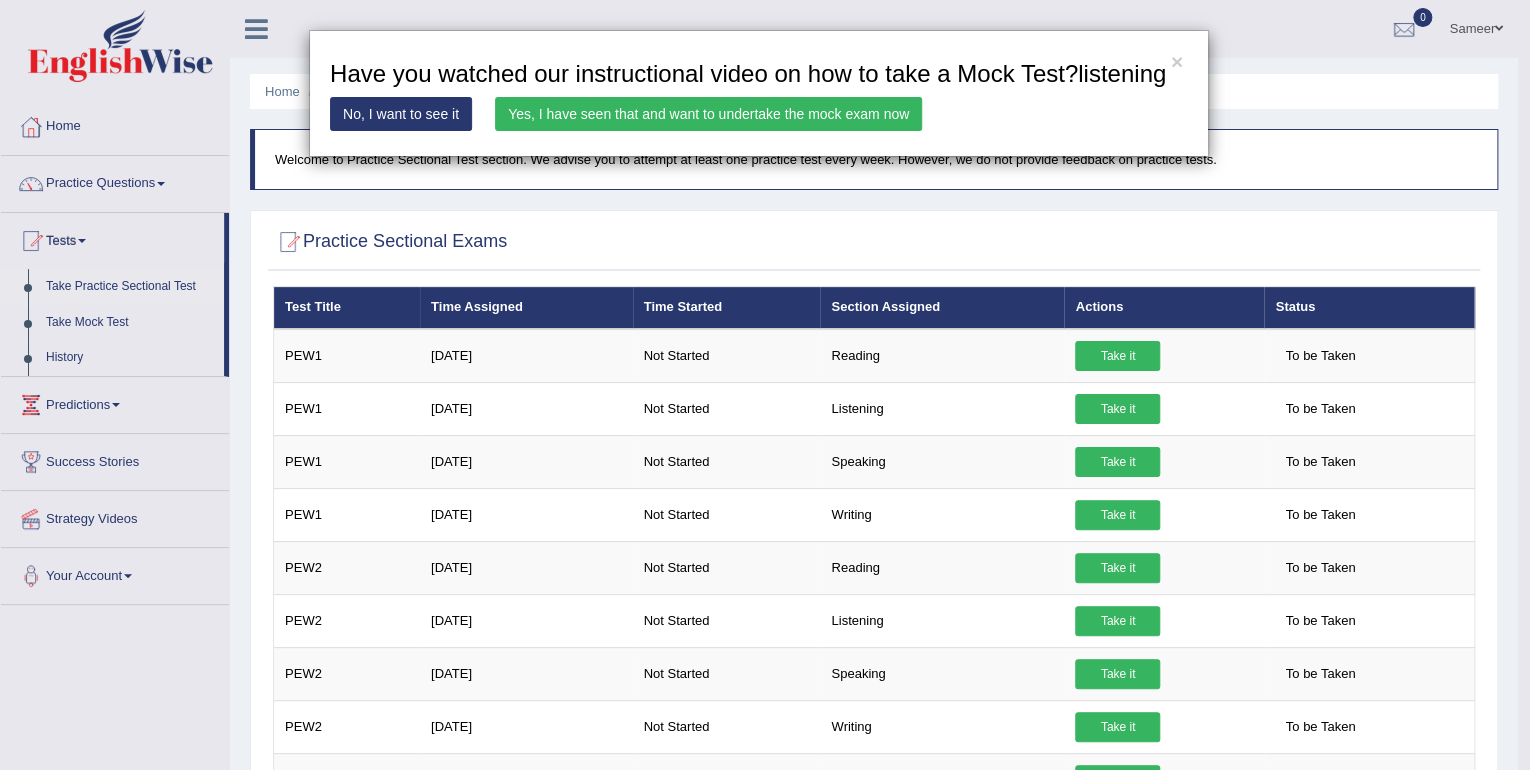 click on "No, I want to see it" at bounding box center [401, 114] 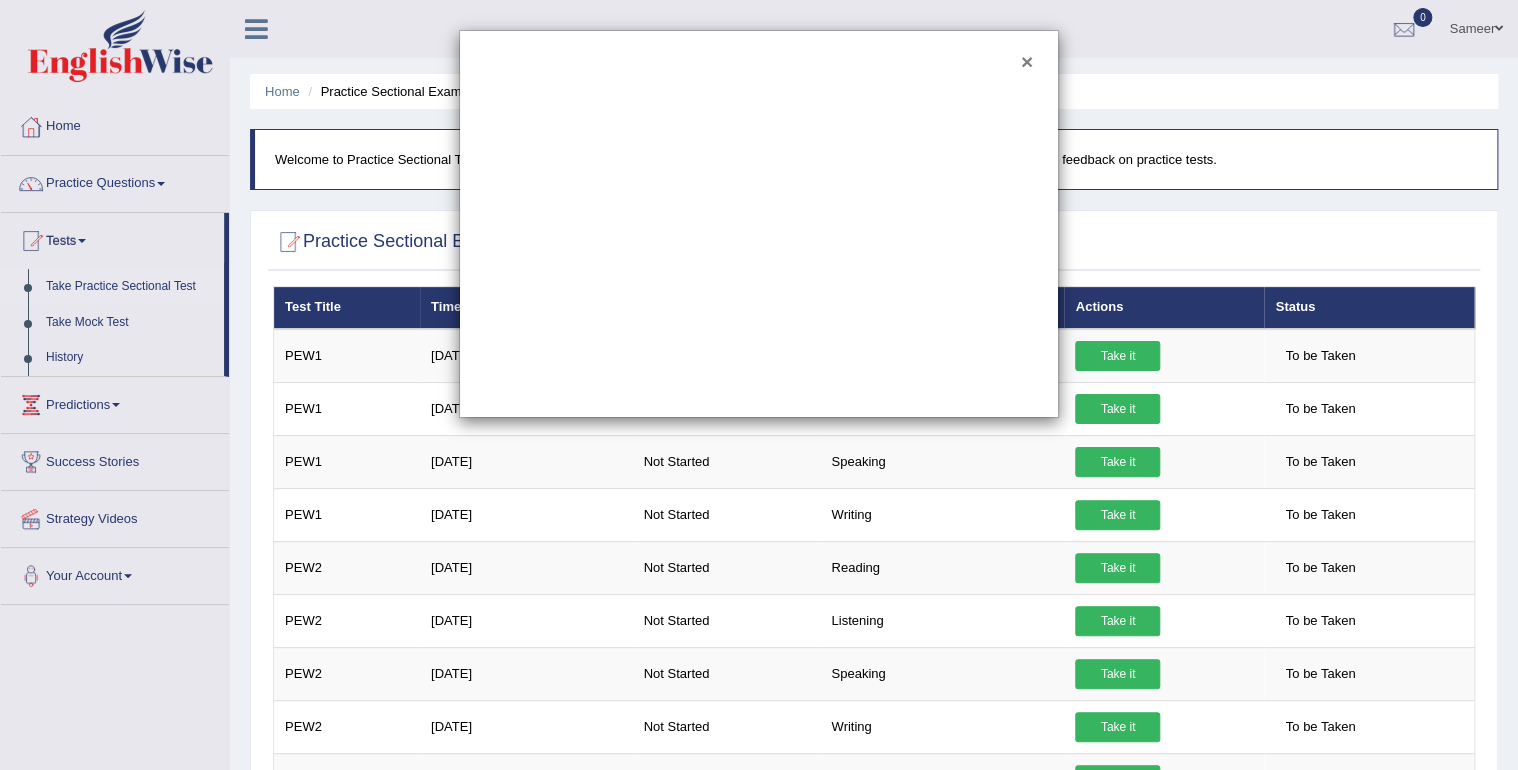 click on "×" at bounding box center [1027, 61] 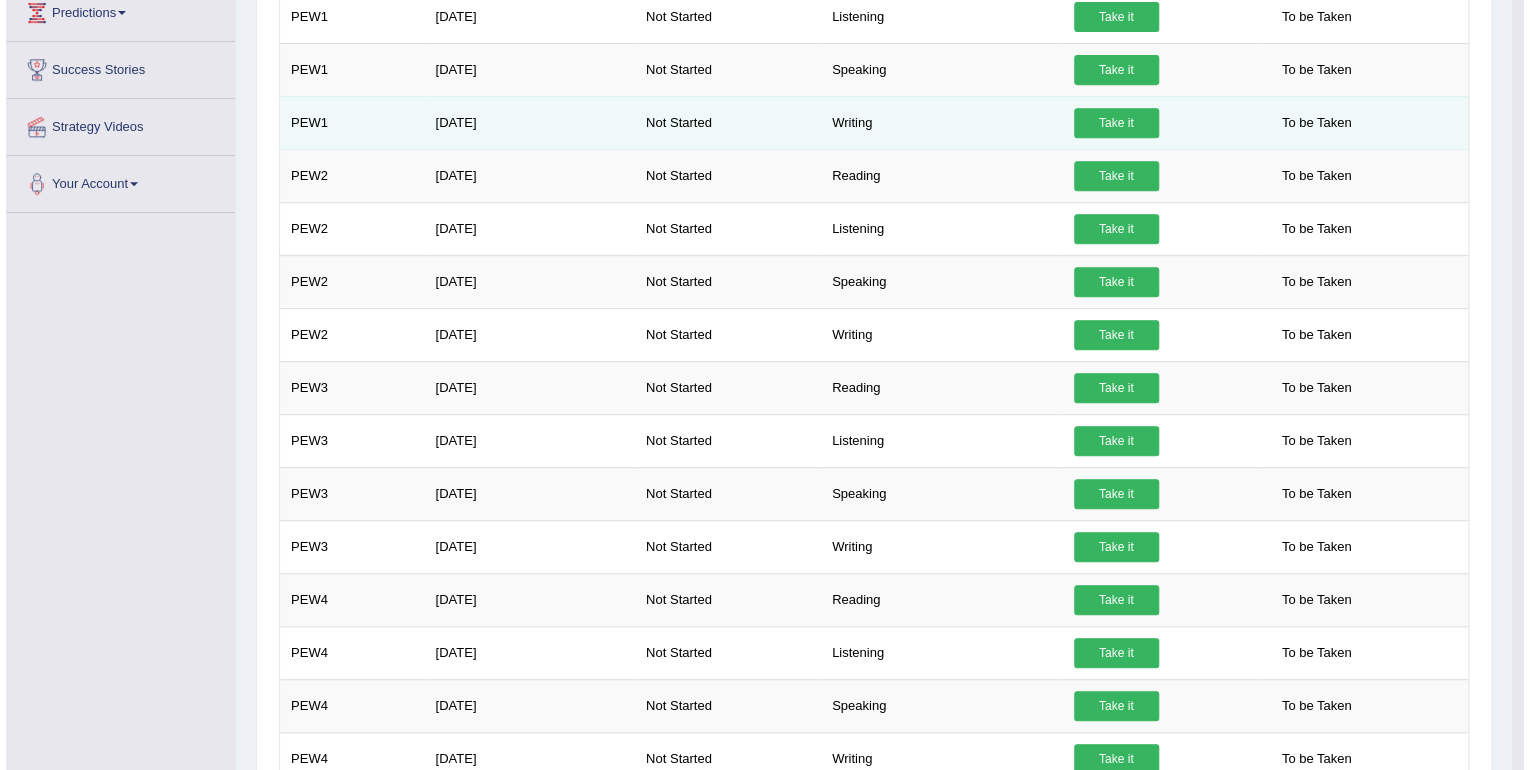 scroll, scrollTop: 160, scrollLeft: 0, axis: vertical 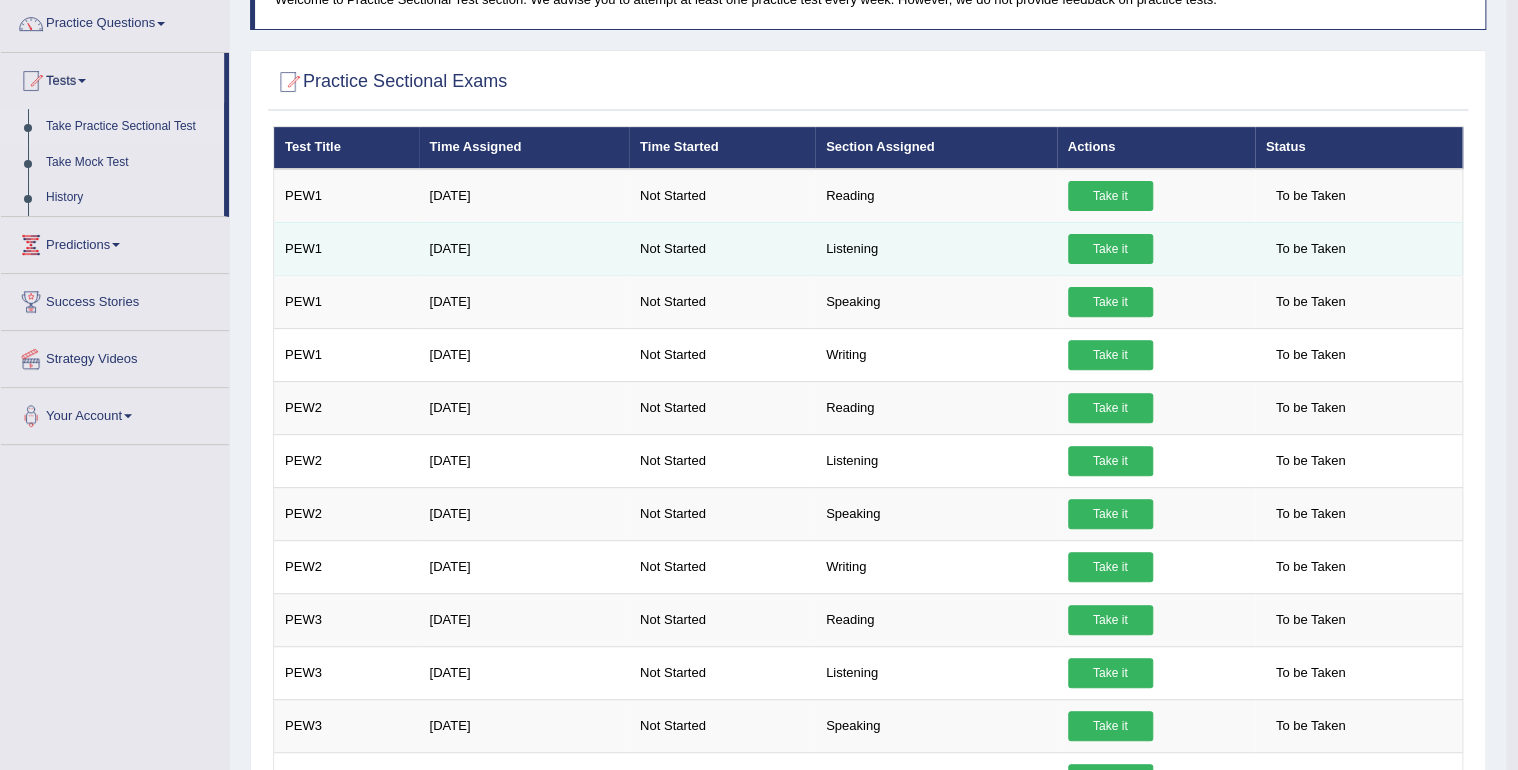 click on "Take it" at bounding box center [1110, 249] 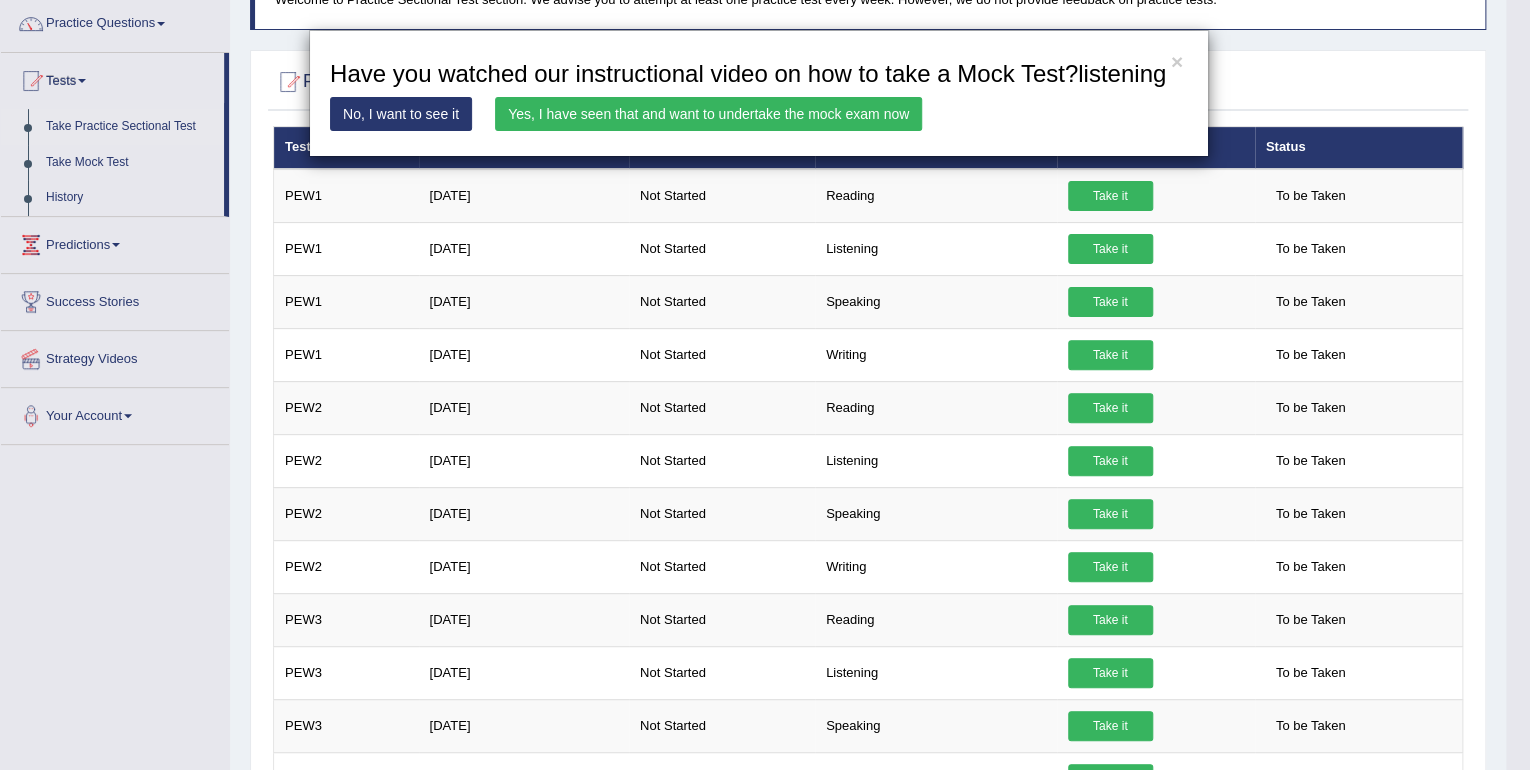 click on "Yes, I have seen that and want to undertake the mock exam now" at bounding box center (708, 114) 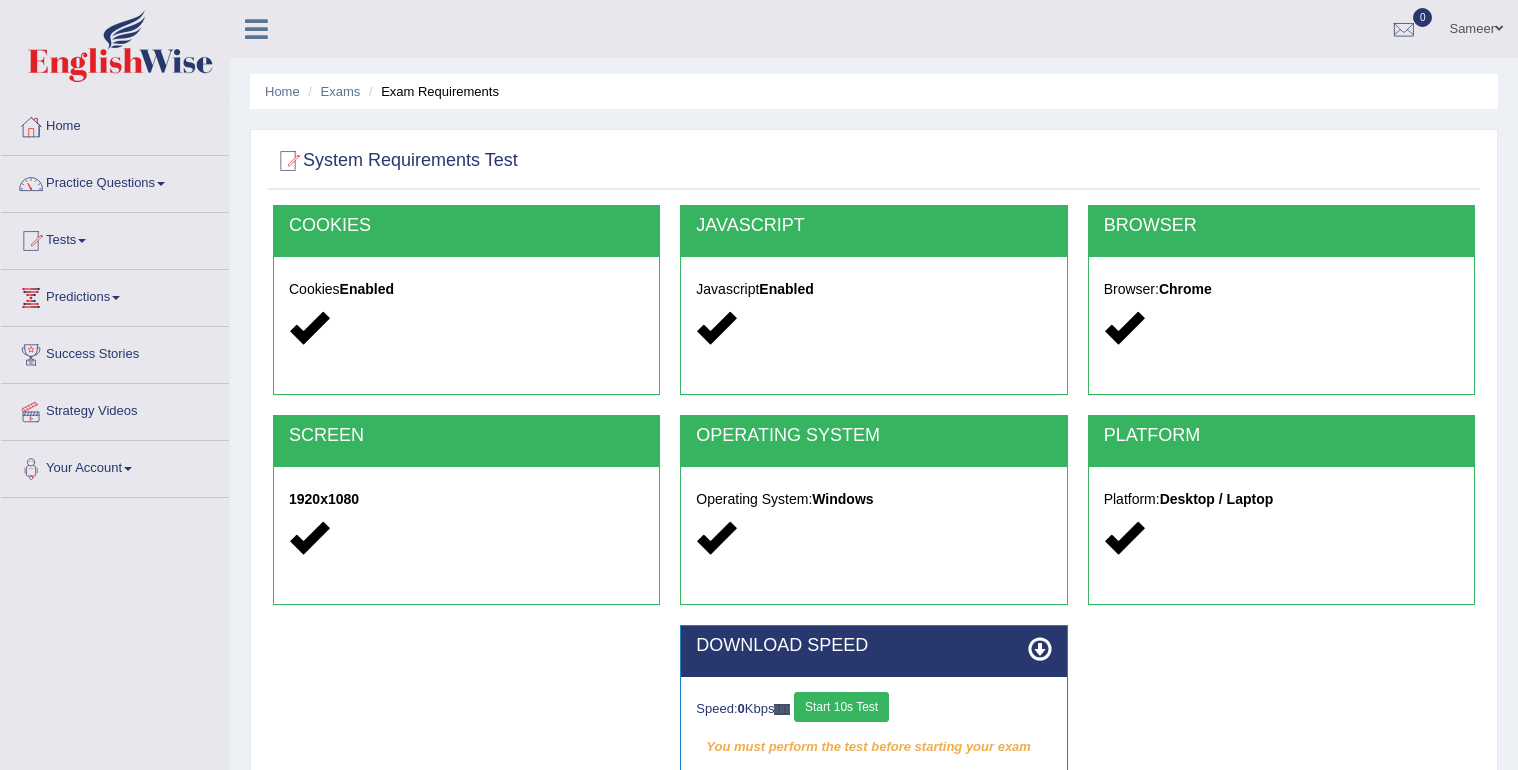 scroll, scrollTop: 280, scrollLeft: 0, axis: vertical 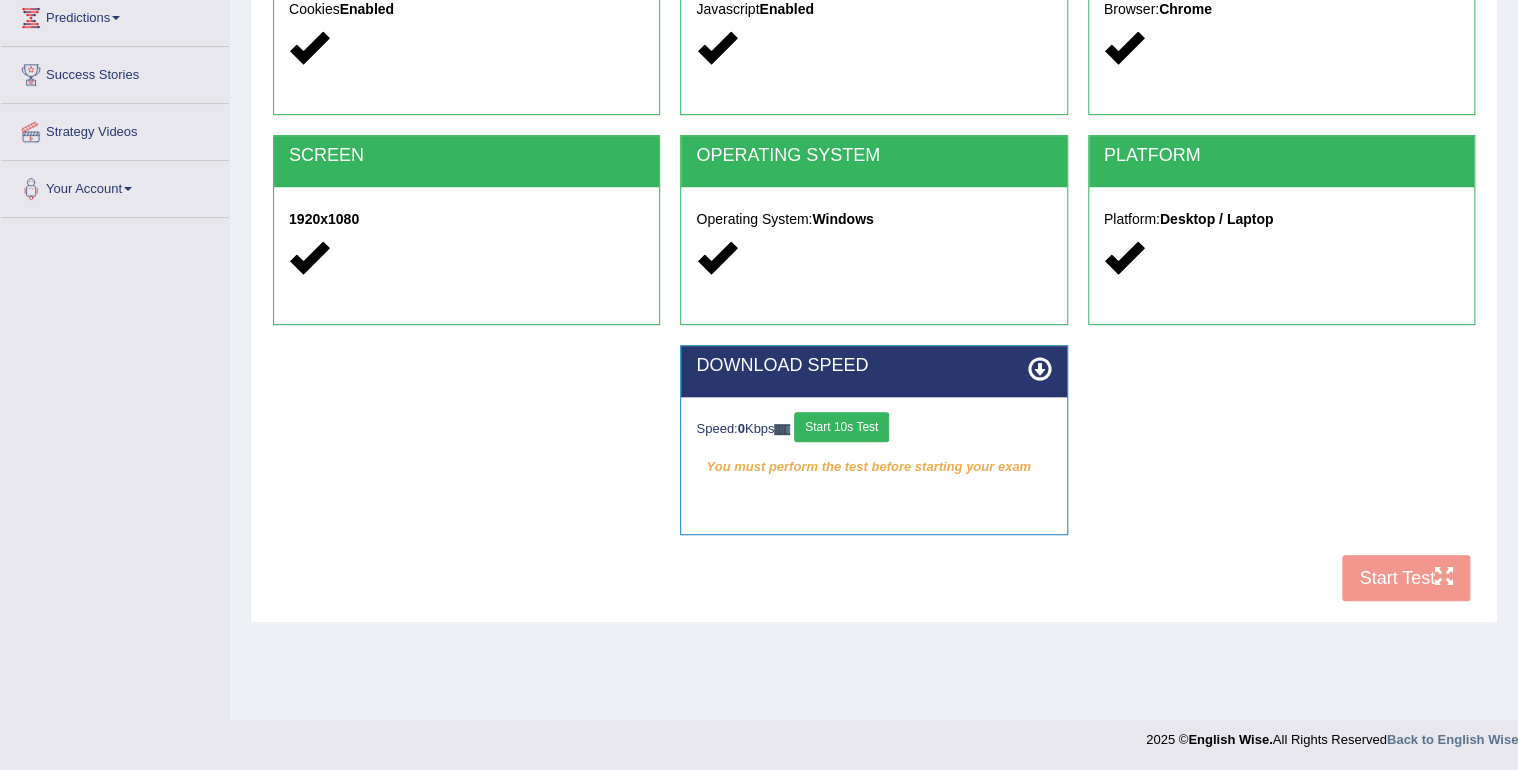 click on "Start 10s Test" at bounding box center [841, 427] 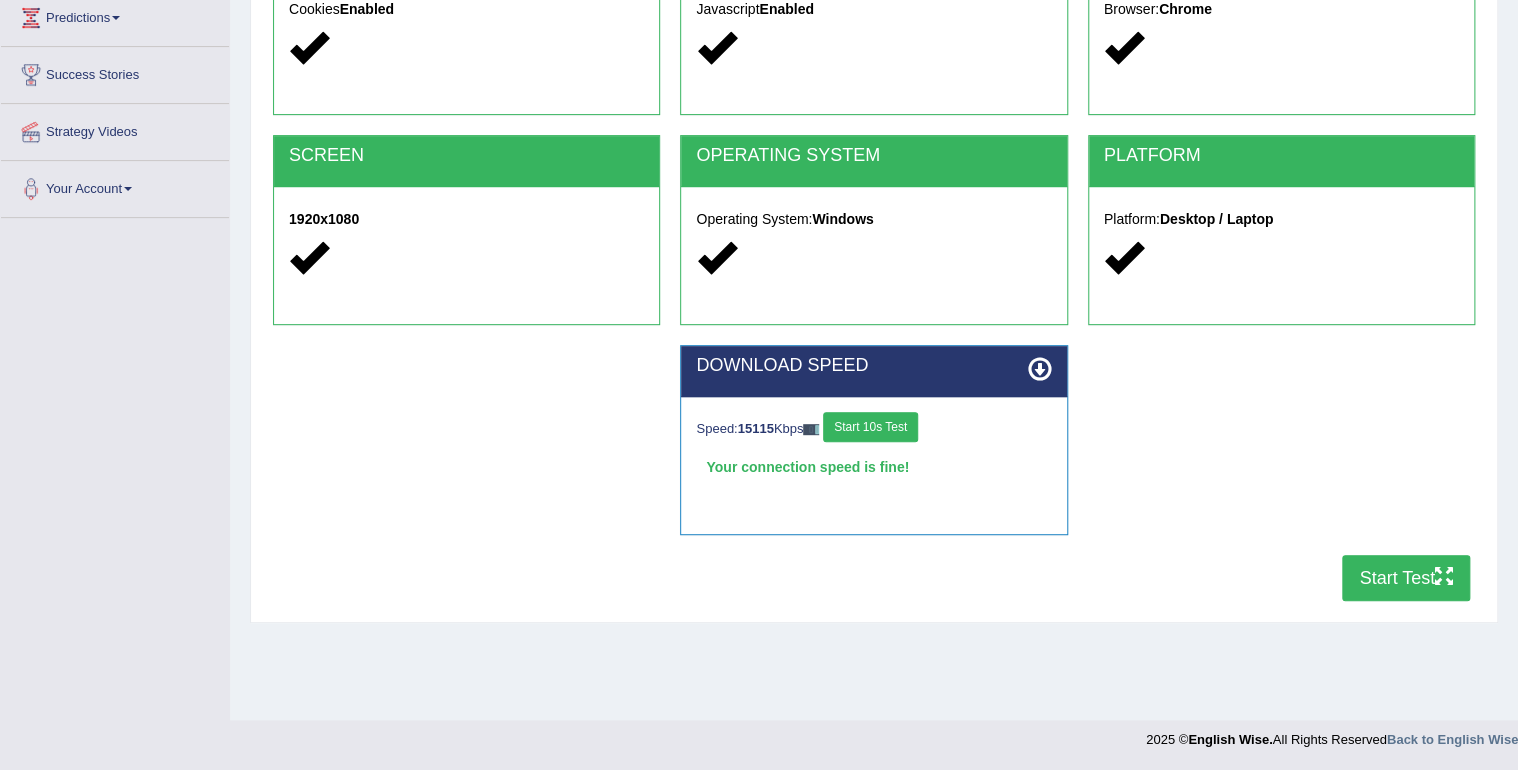 click on "Start Test" at bounding box center [1406, 578] 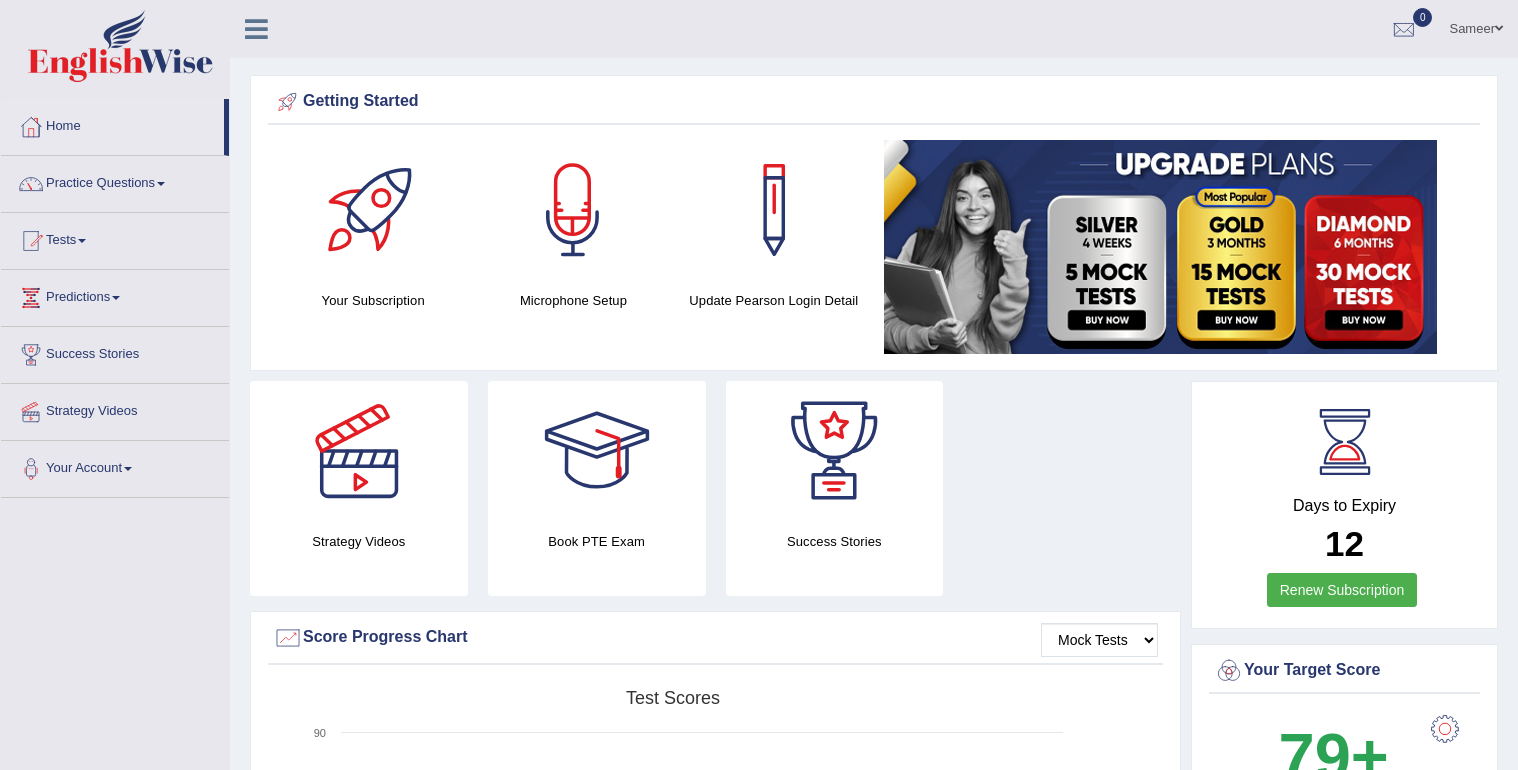 scroll, scrollTop: 0, scrollLeft: 0, axis: both 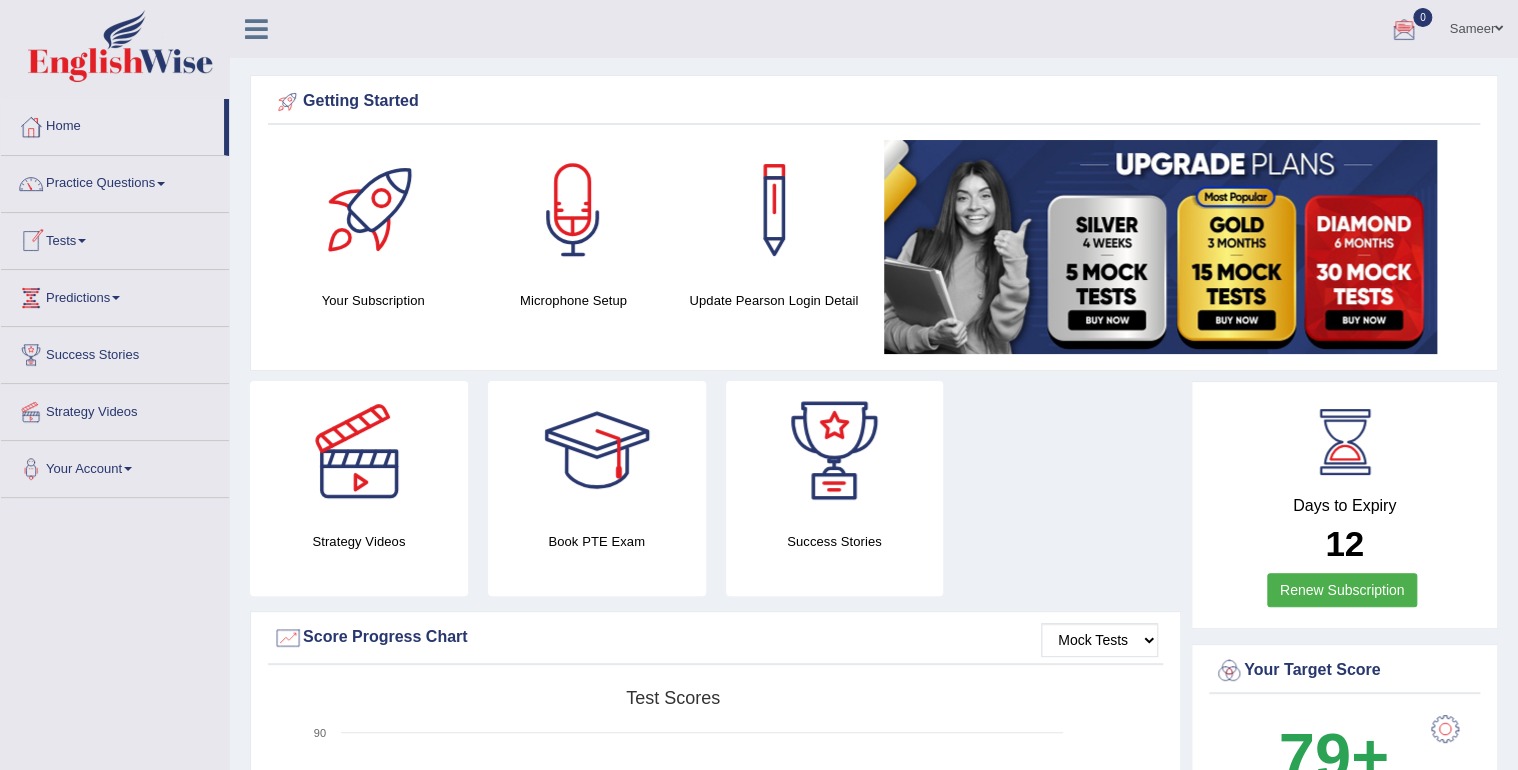 click at bounding box center [1499, 28] 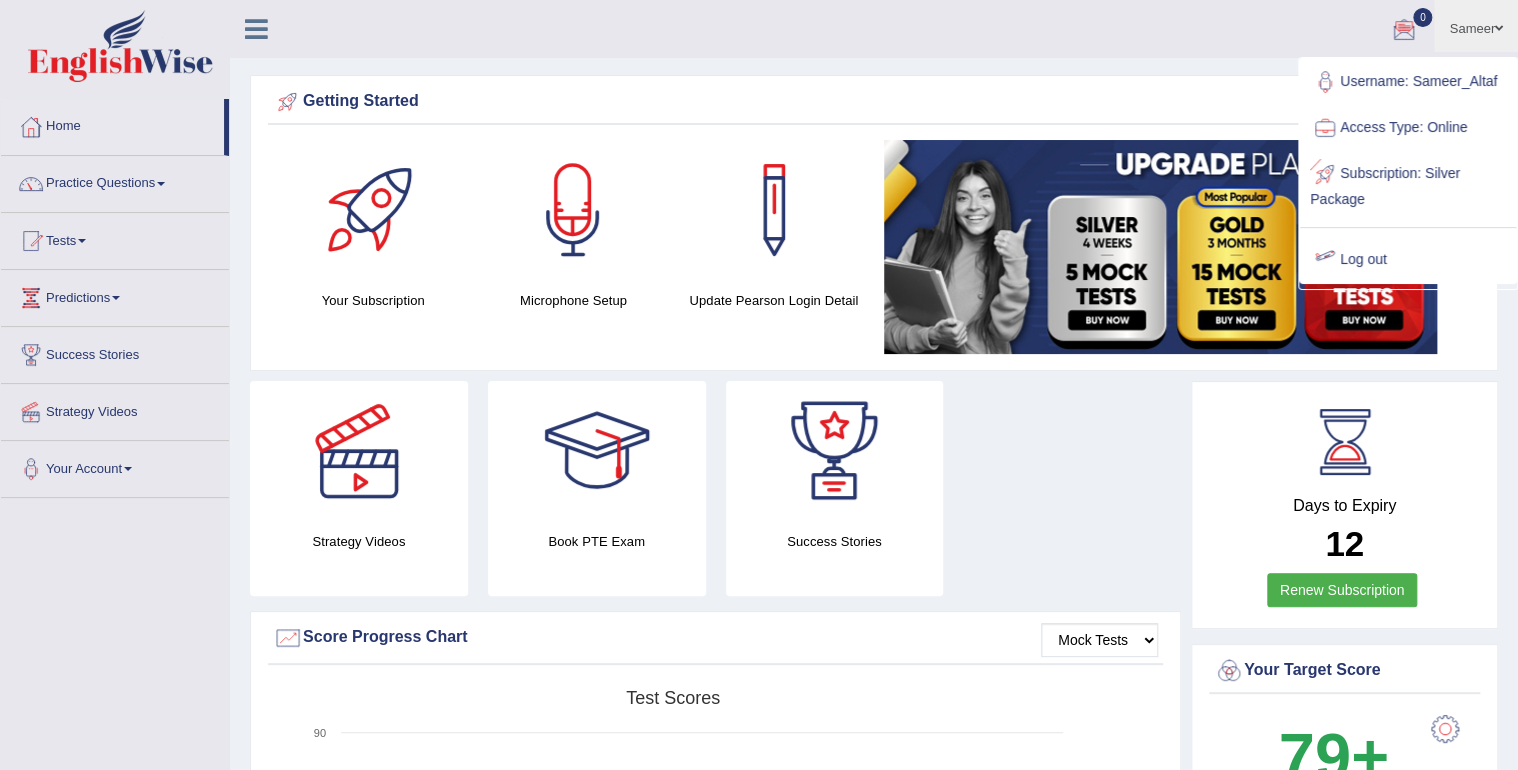 click on "Log out" at bounding box center (1408, 260) 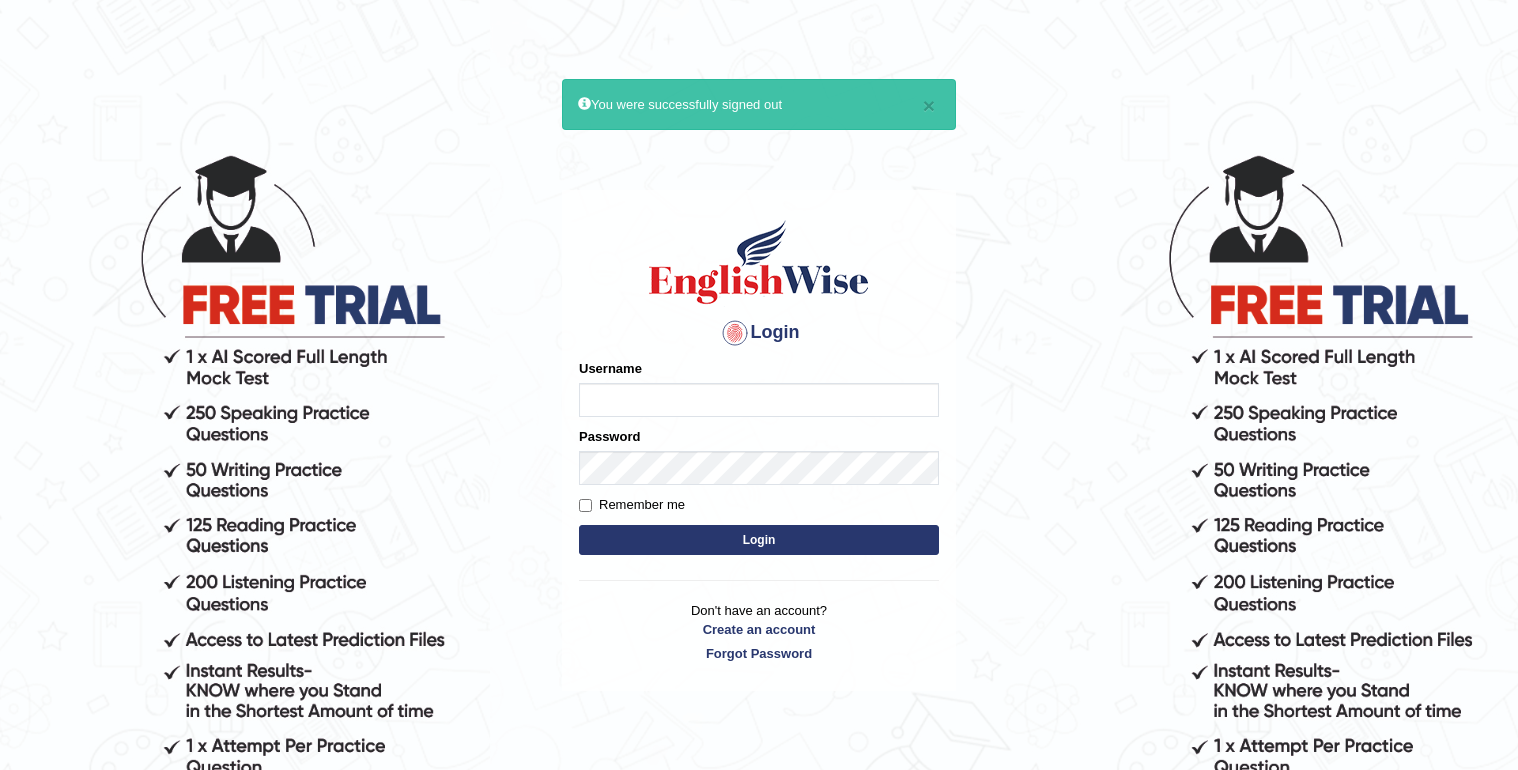 scroll, scrollTop: 0, scrollLeft: 0, axis: both 